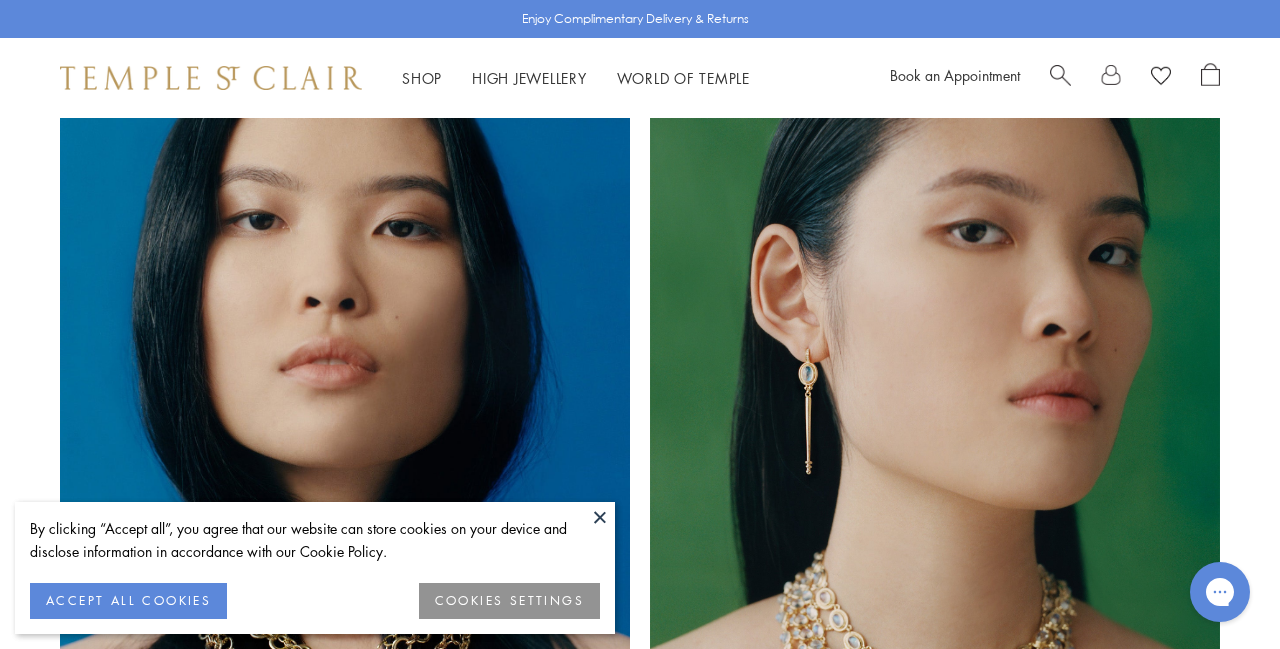 scroll, scrollTop: 1334, scrollLeft: 0, axis: vertical 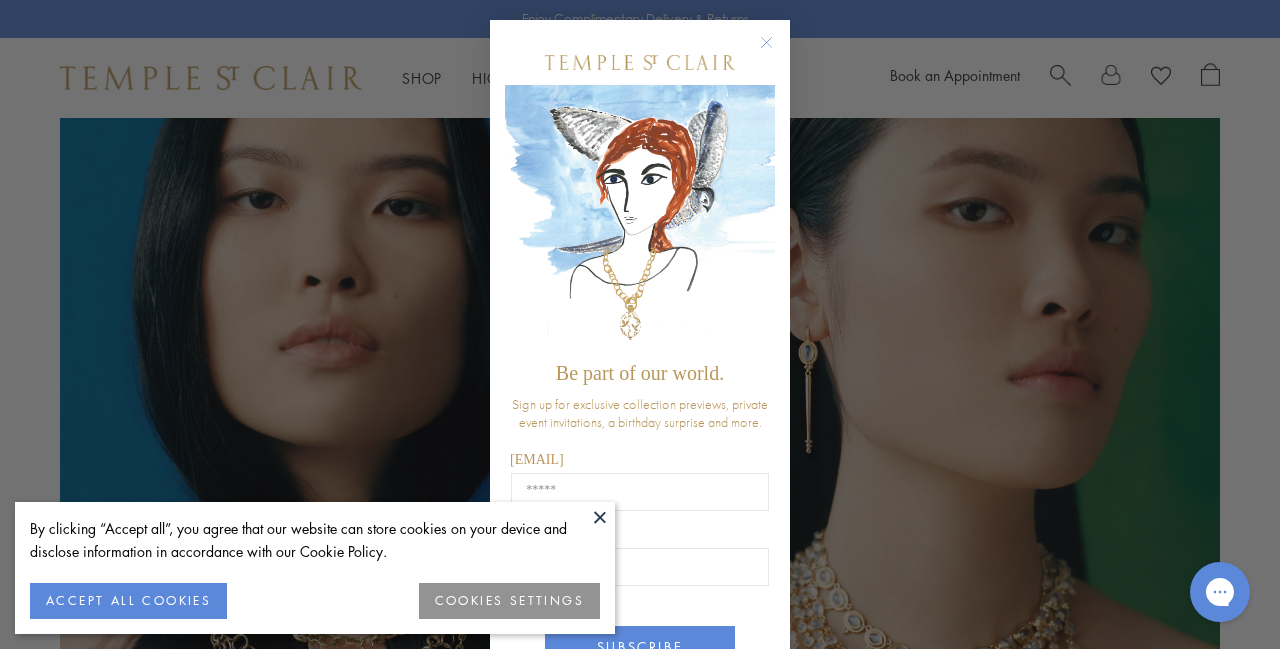 click at bounding box center (600, 517) 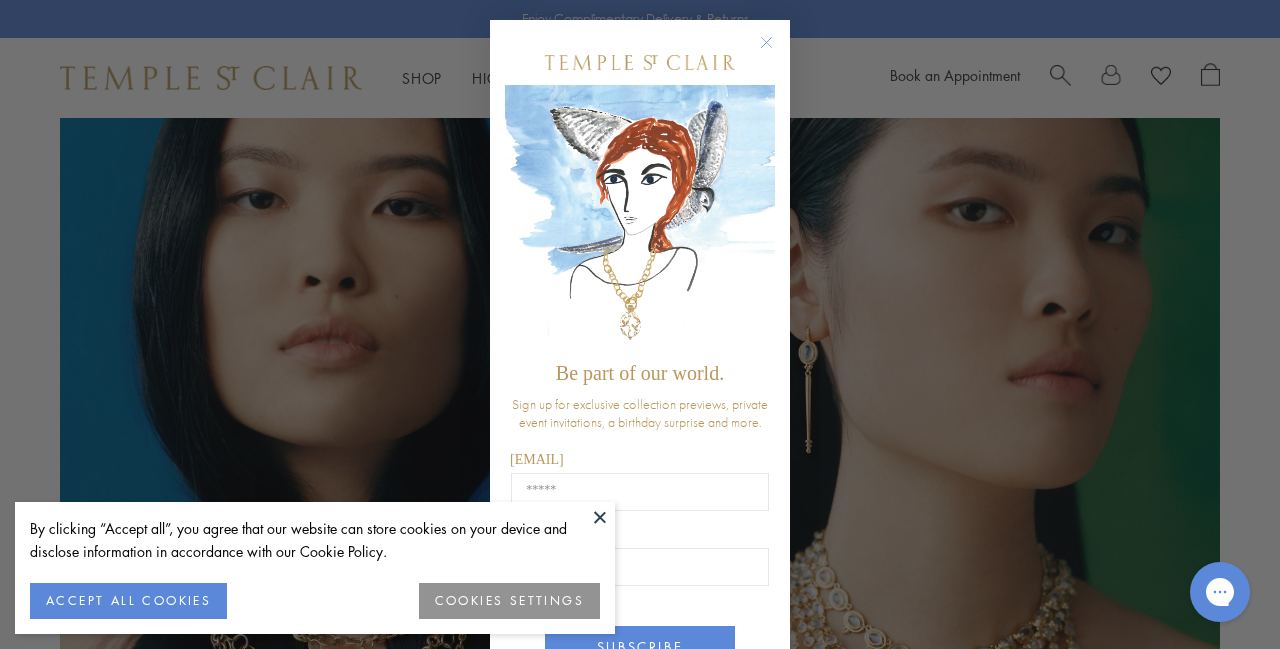 click at bounding box center [600, 517] 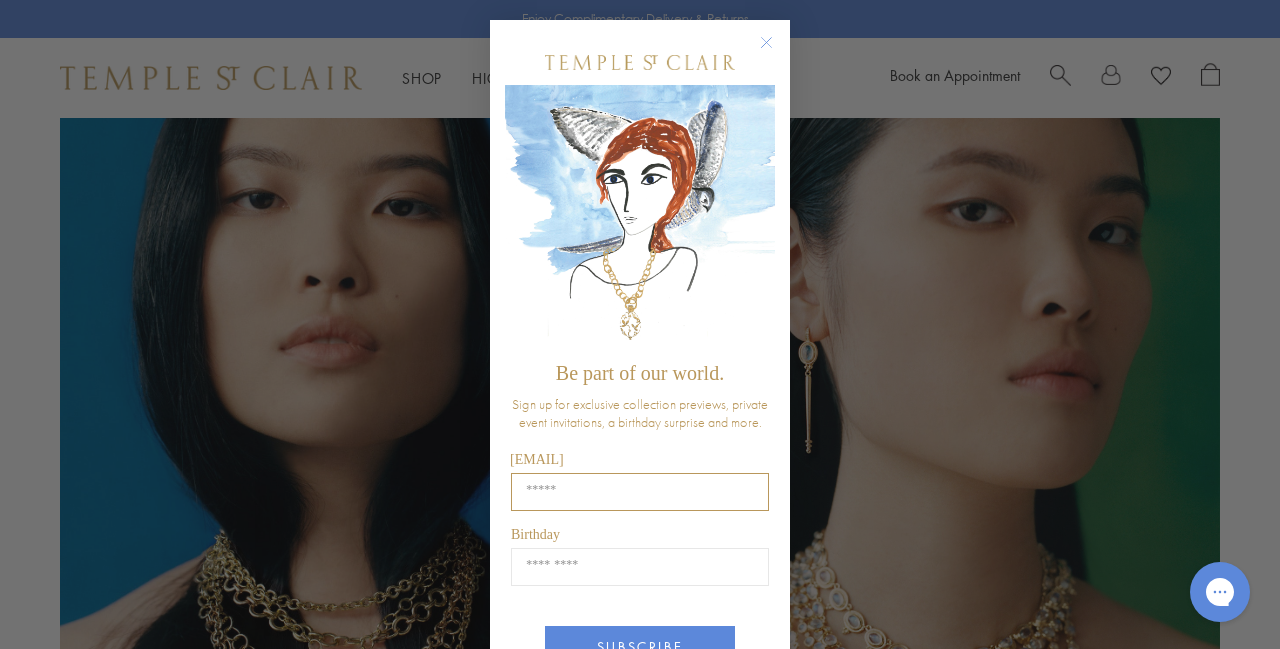 click at bounding box center [640, 492] 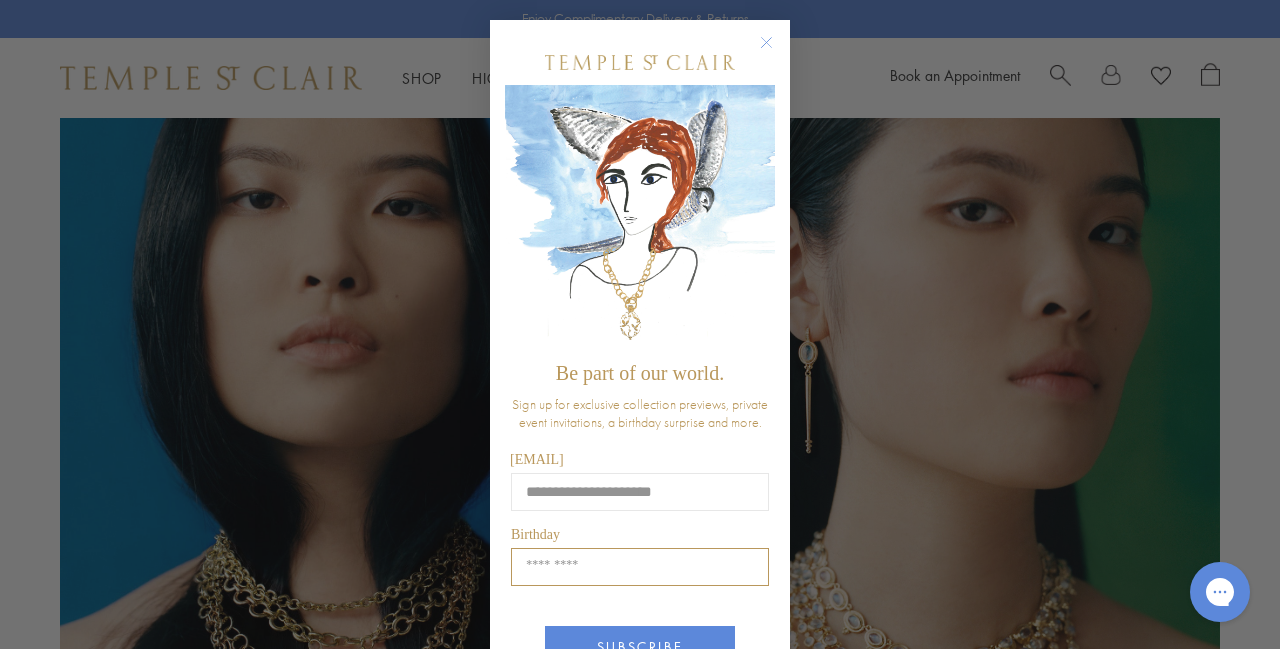 click on "Birthday" at bounding box center [640, 567] 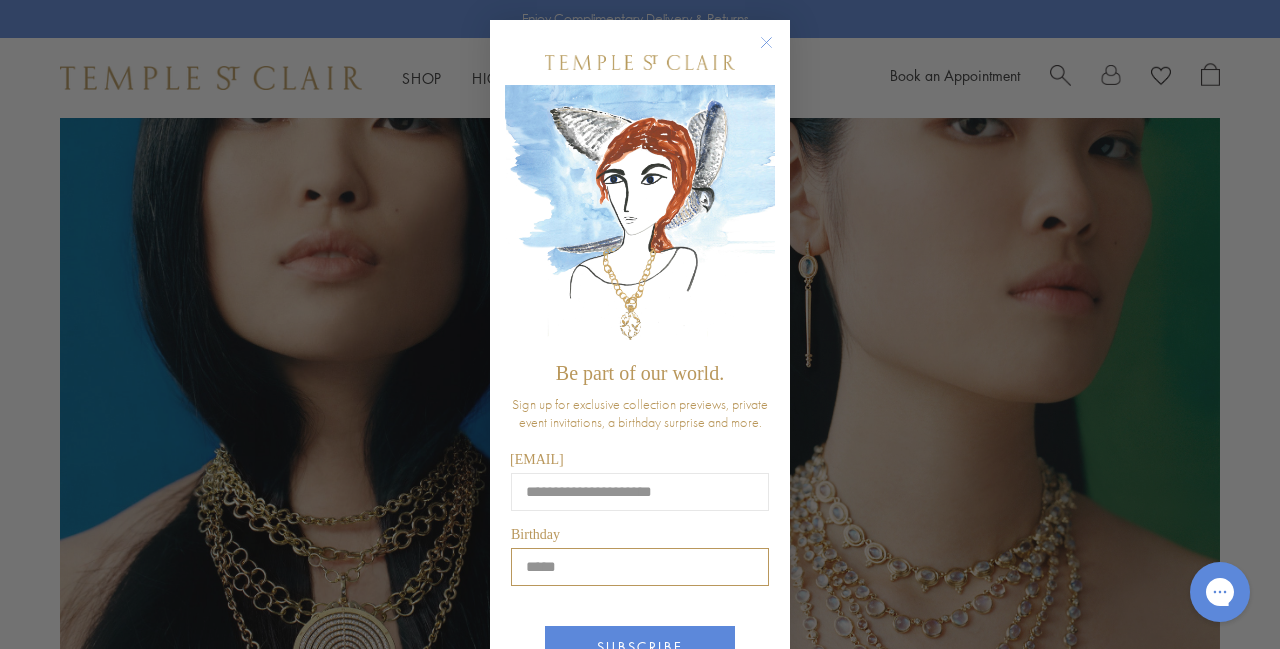 scroll, scrollTop: 1423, scrollLeft: 0, axis: vertical 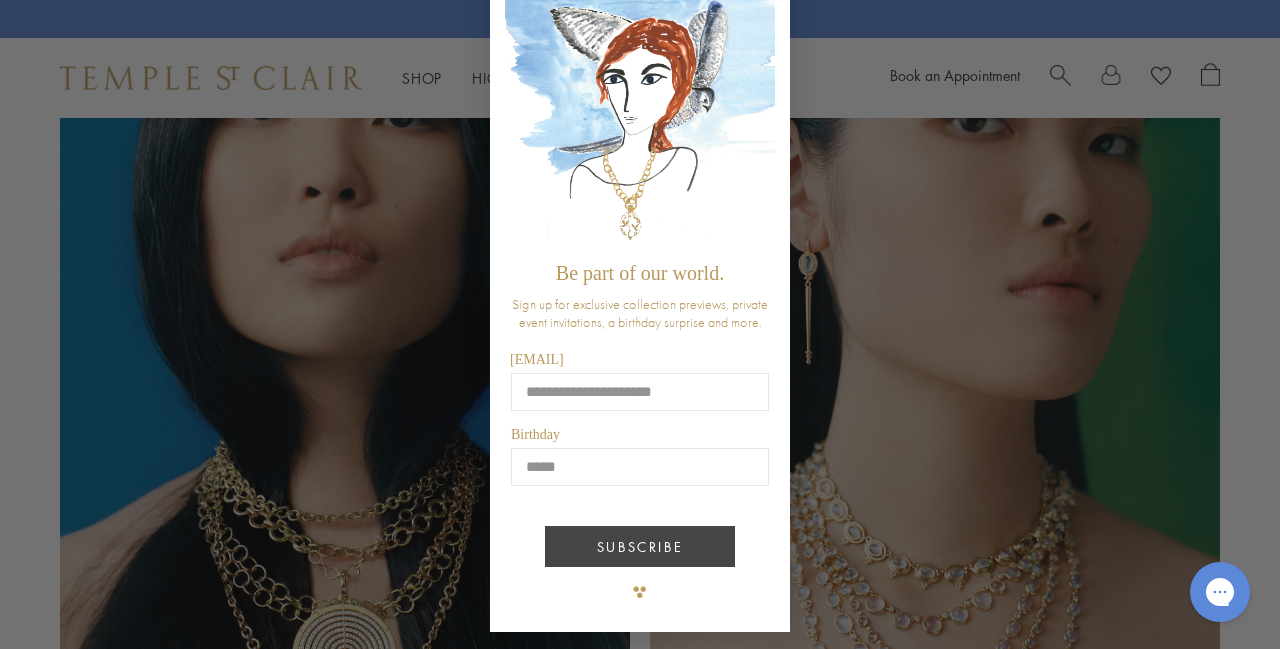 type on "*****" 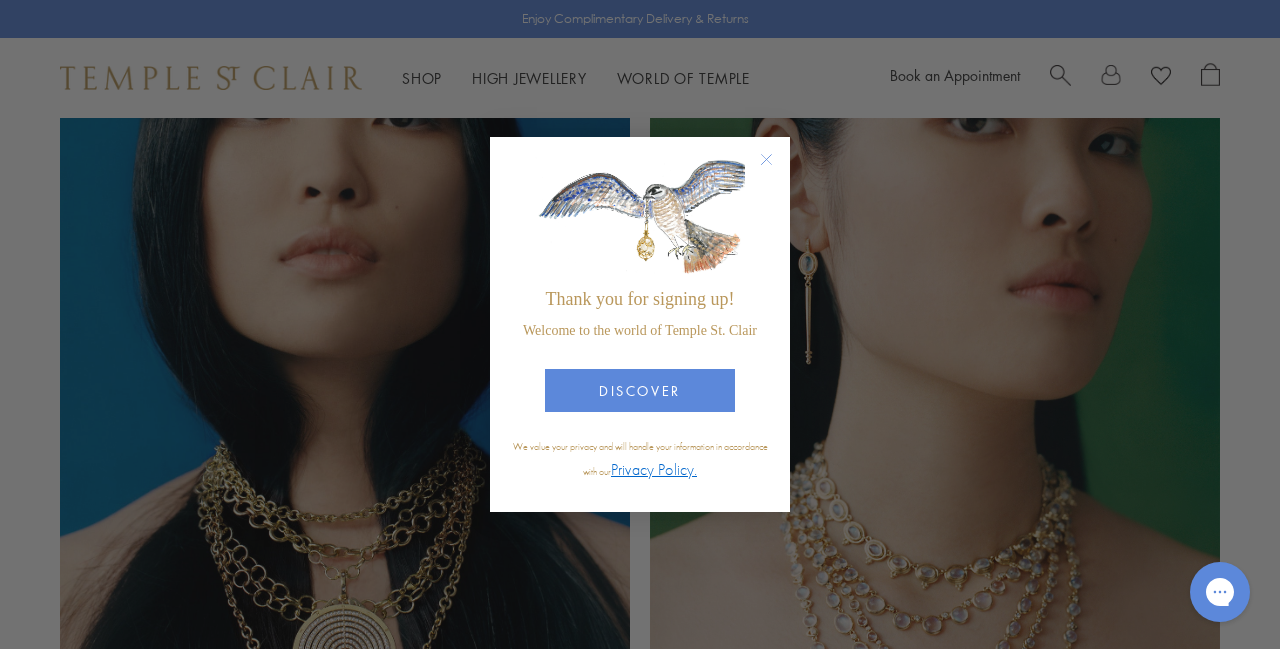 scroll, scrollTop: 0, scrollLeft: 0, axis: both 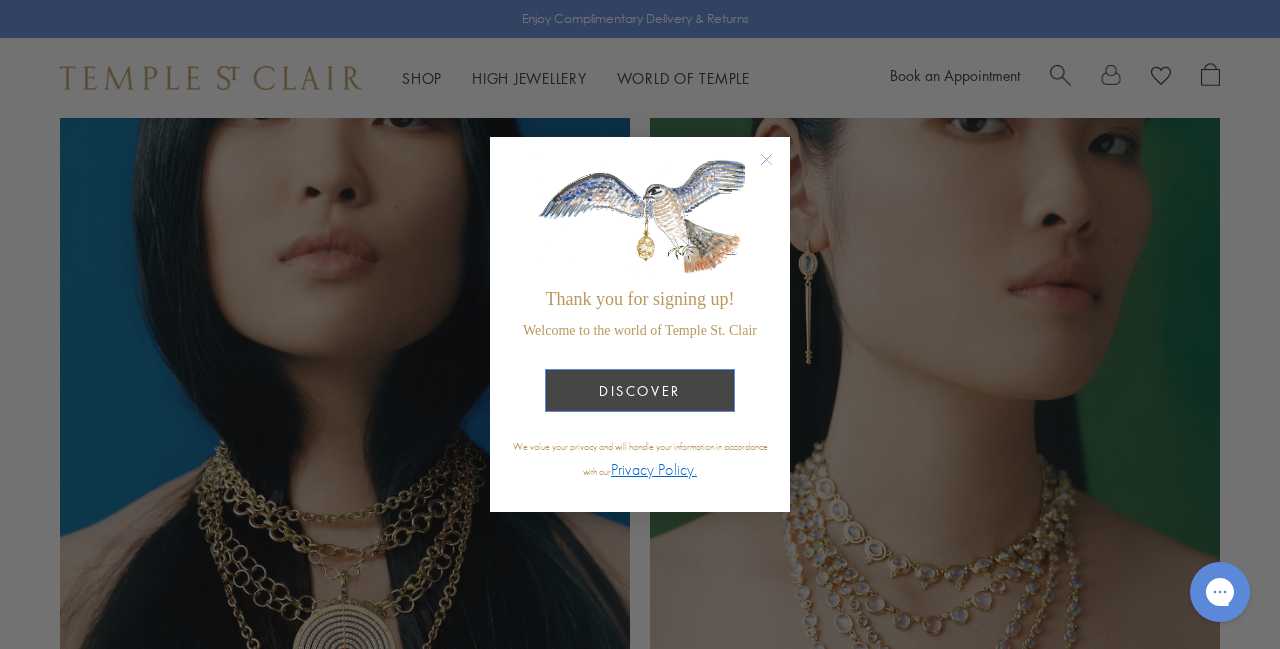 click on "DISCOVER" at bounding box center [640, 390] 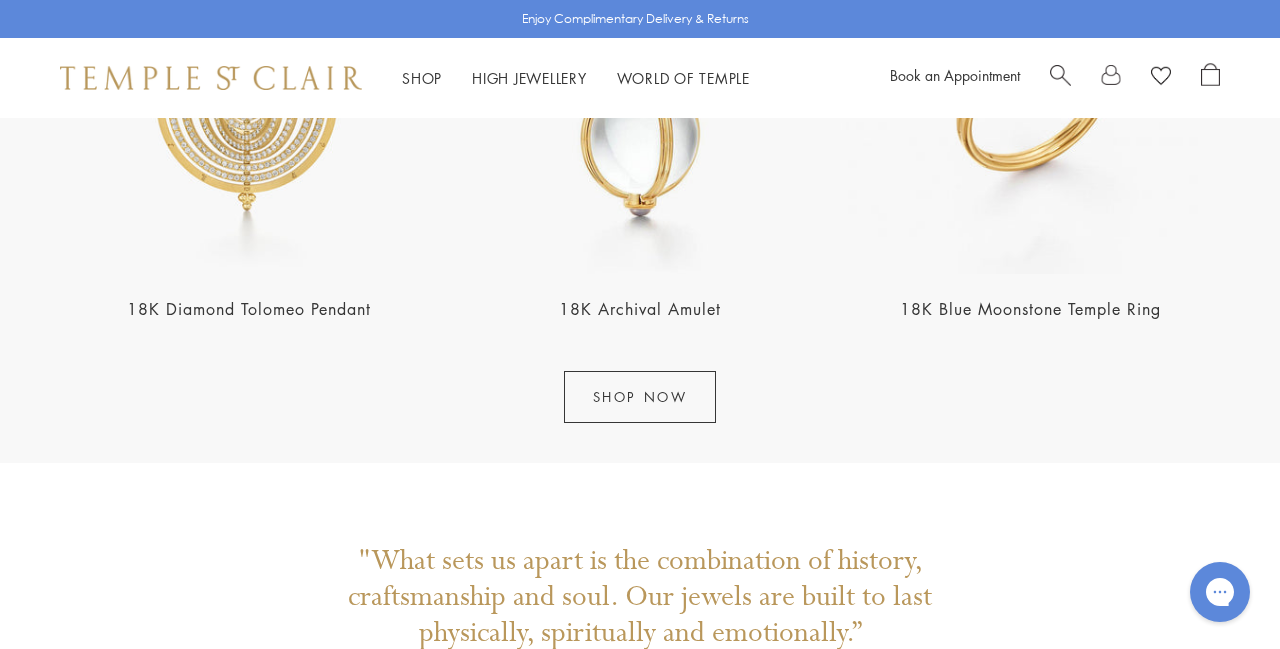 scroll, scrollTop: 2423, scrollLeft: 0, axis: vertical 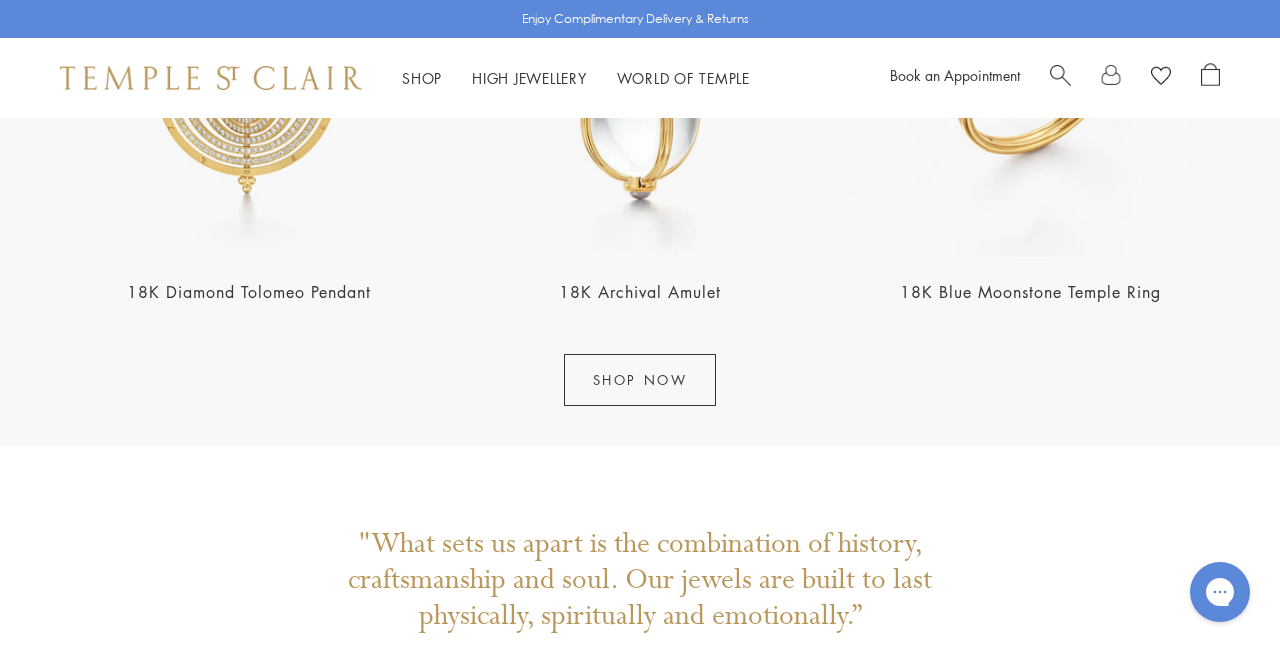 click on "SHOP NOW" at bounding box center [640, 380] 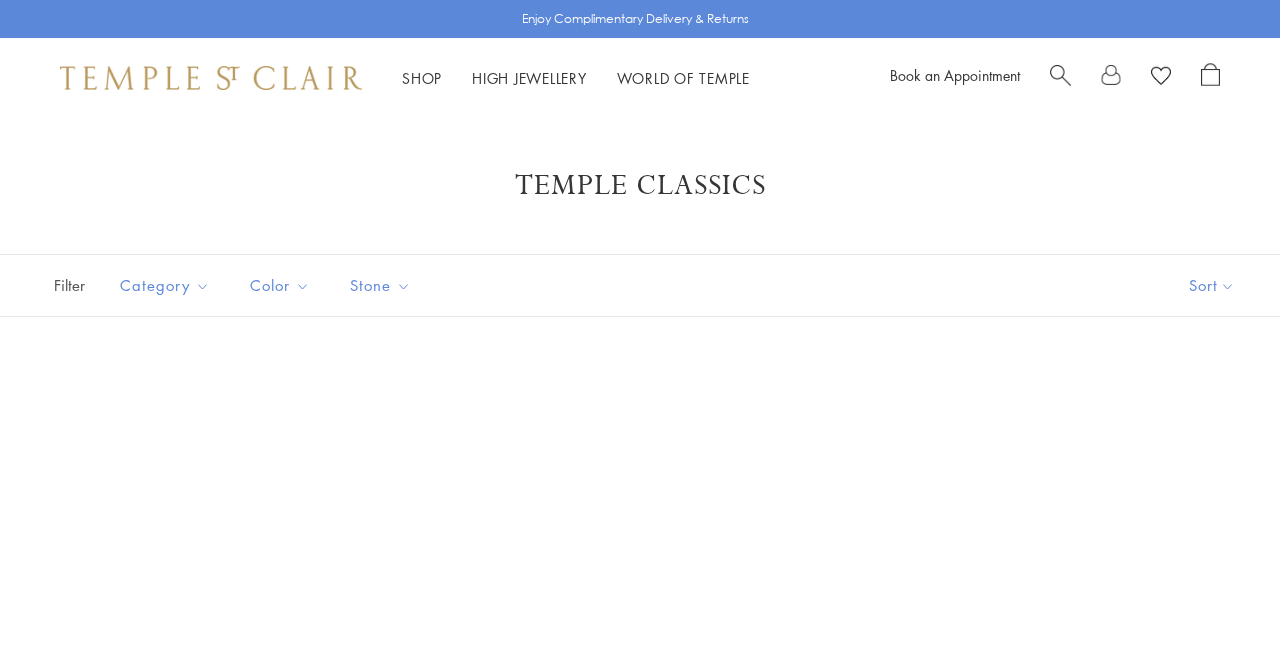scroll, scrollTop: 0, scrollLeft: 0, axis: both 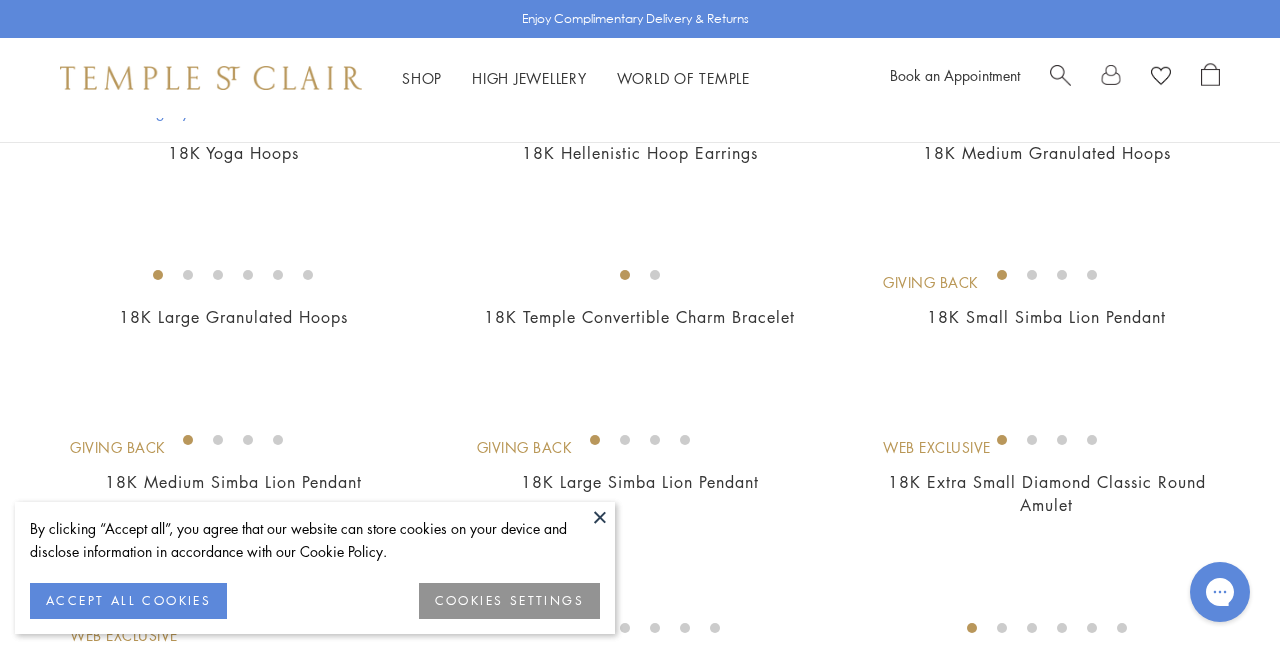 click at bounding box center [600, 517] 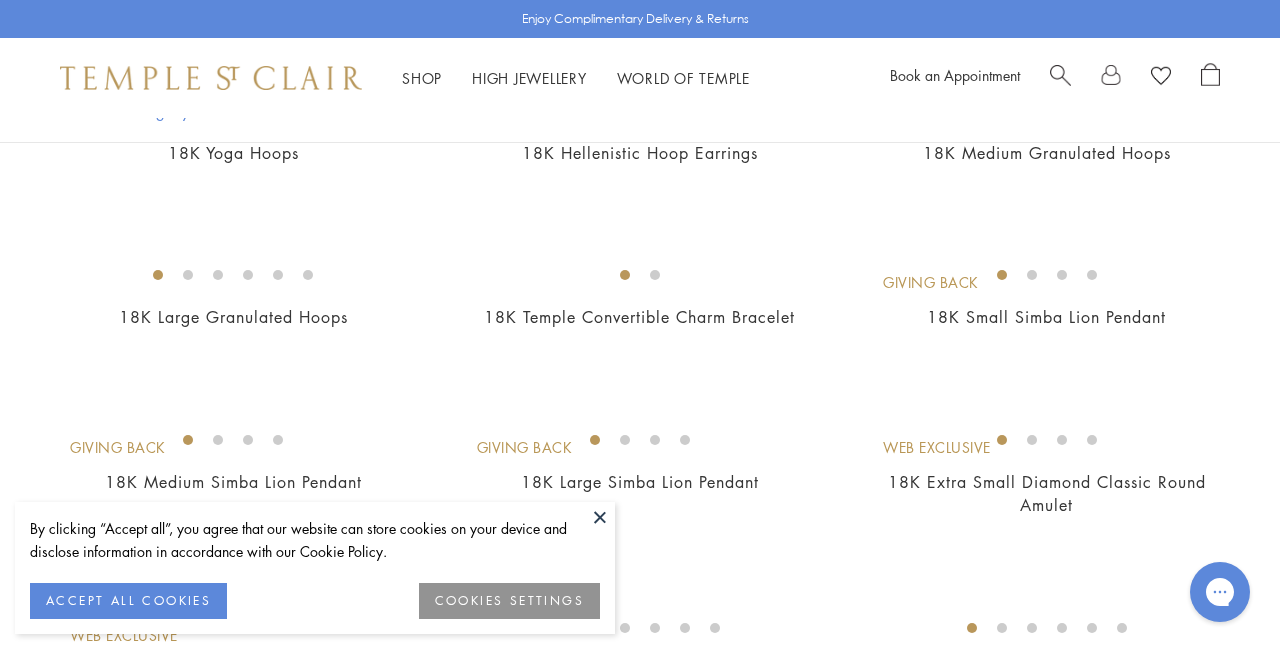 click at bounding box center (600, 517) 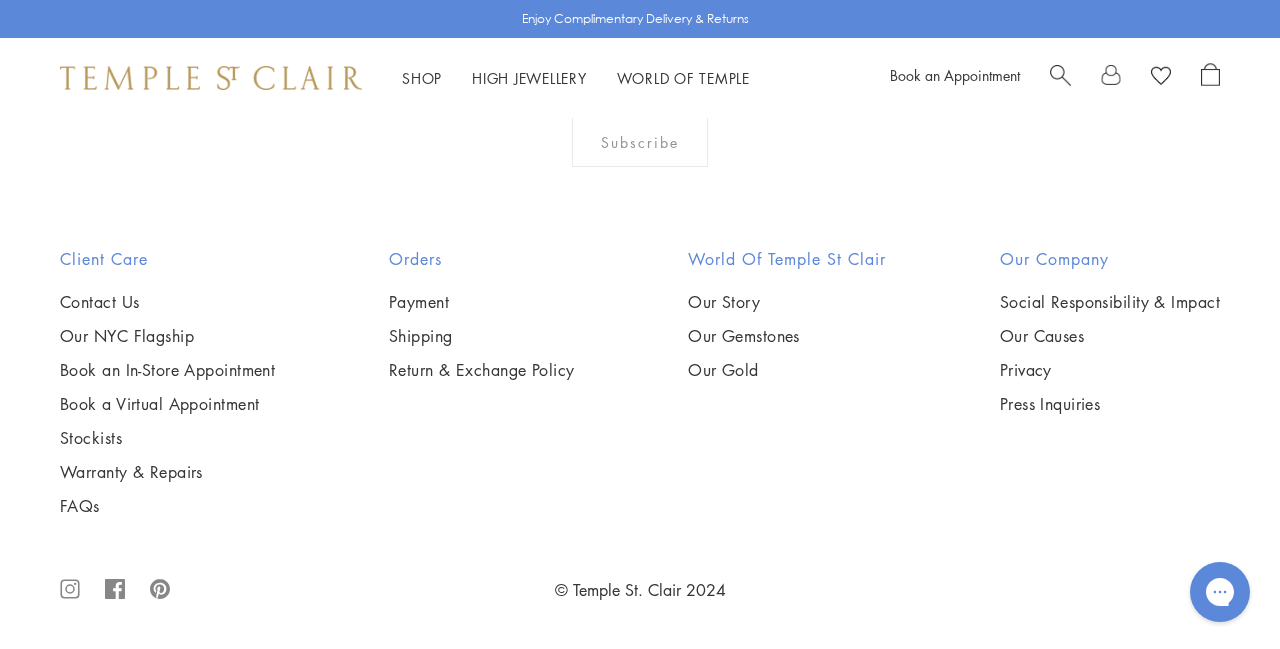 scroll, scrollTop: 5080, scrollLeft: 0, axis: vertical 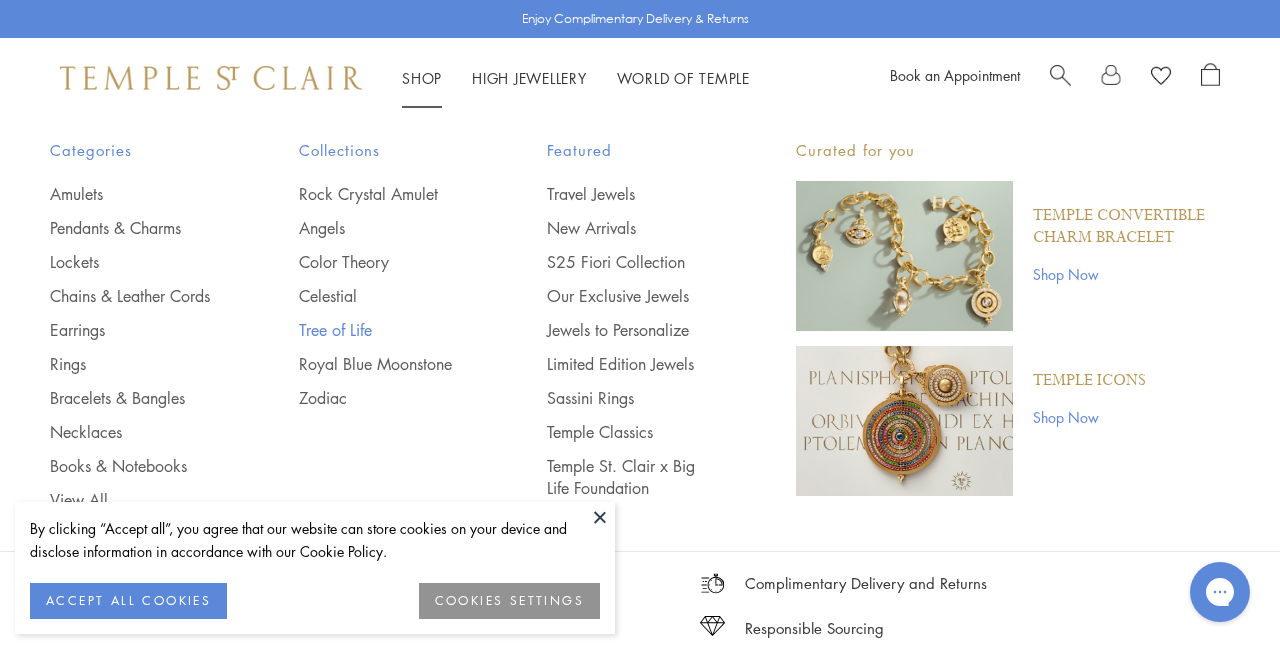 click on "Tree of Life" at bounding box center [383, 330] 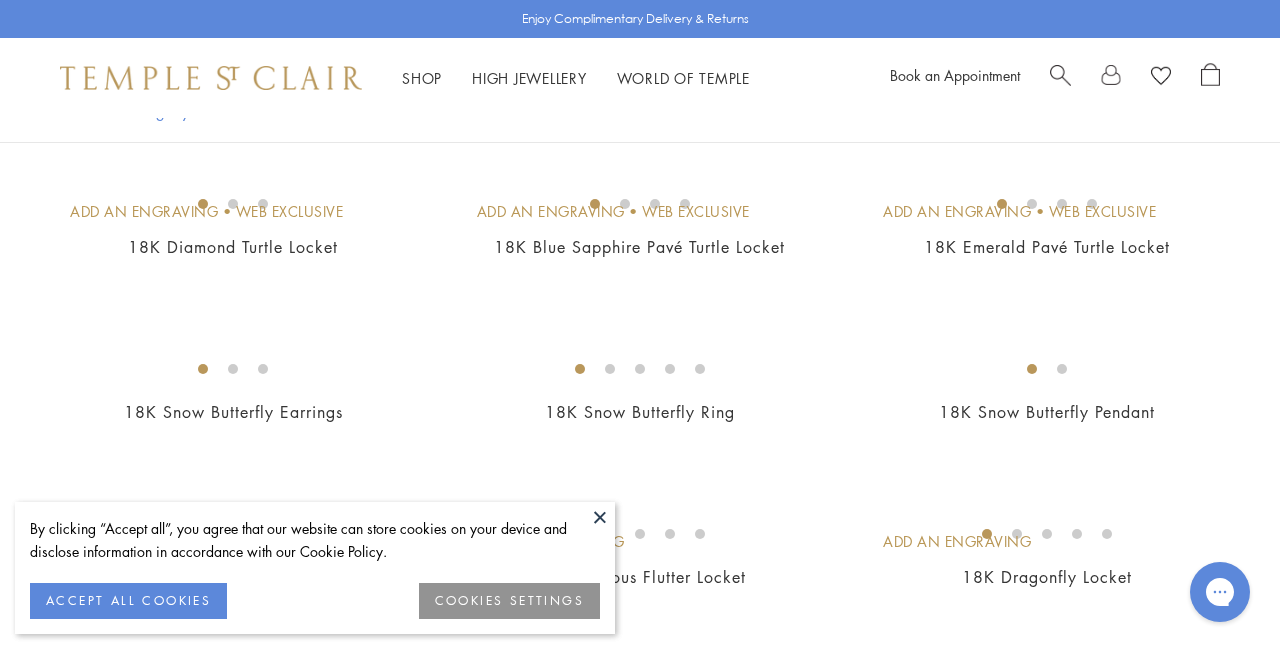 scroll, scrollTop: 1440, scrollLeft: 0, axis: vertical 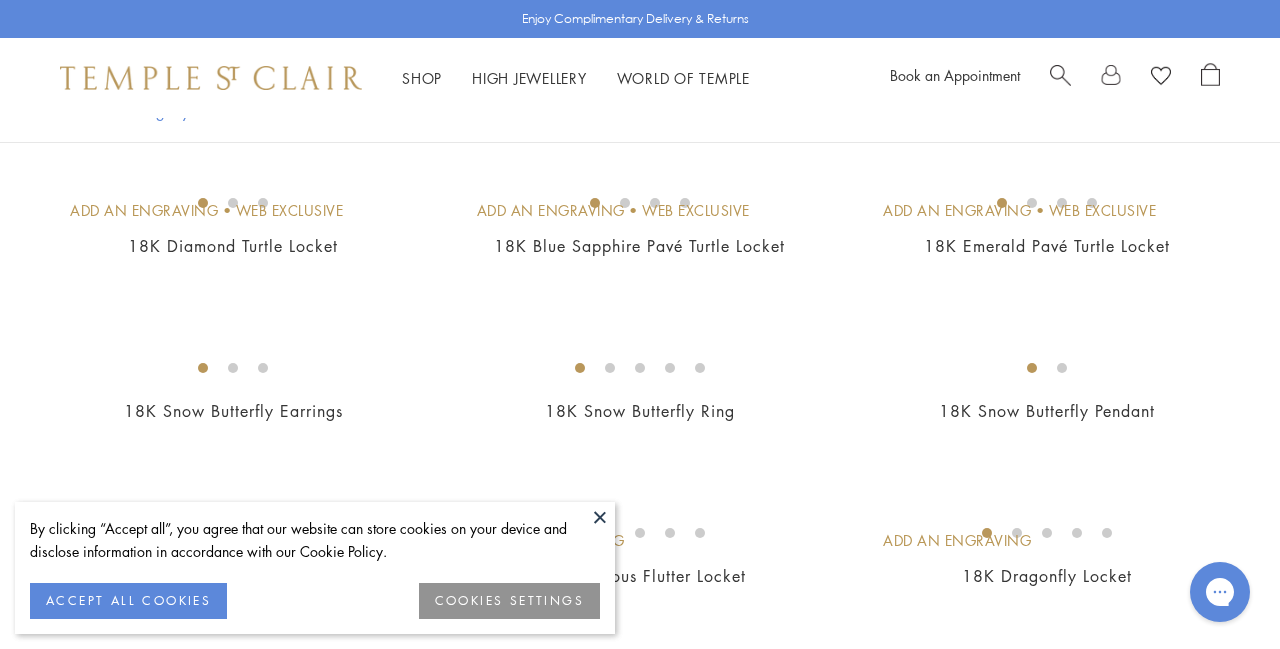 click at bounding box center (600, 517) 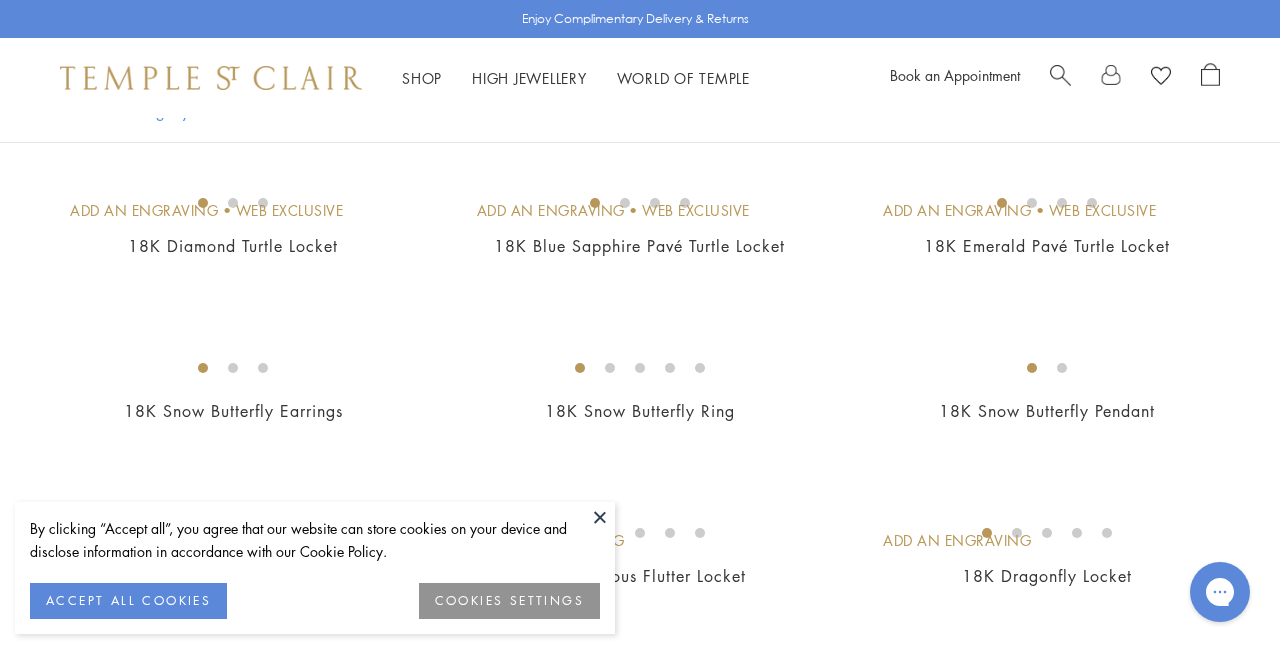 click at bounding box center (600, 517) 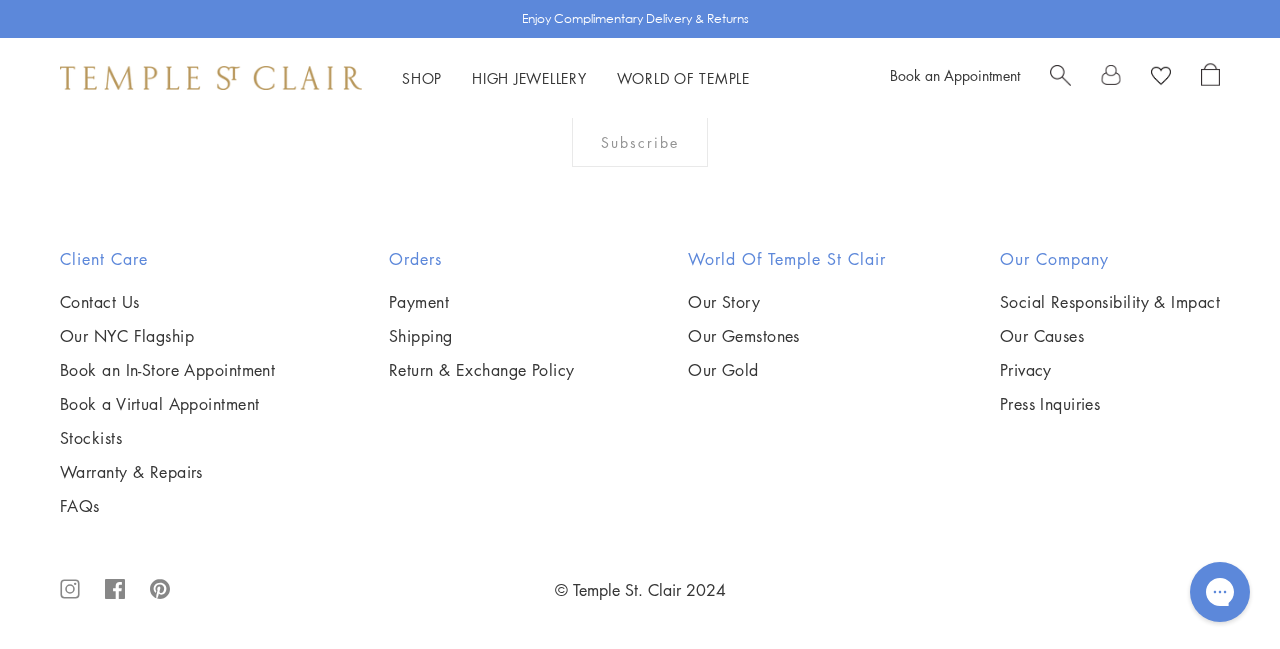scroll, scrollTop: 8400, scrollLeft: 0, axis: vertical 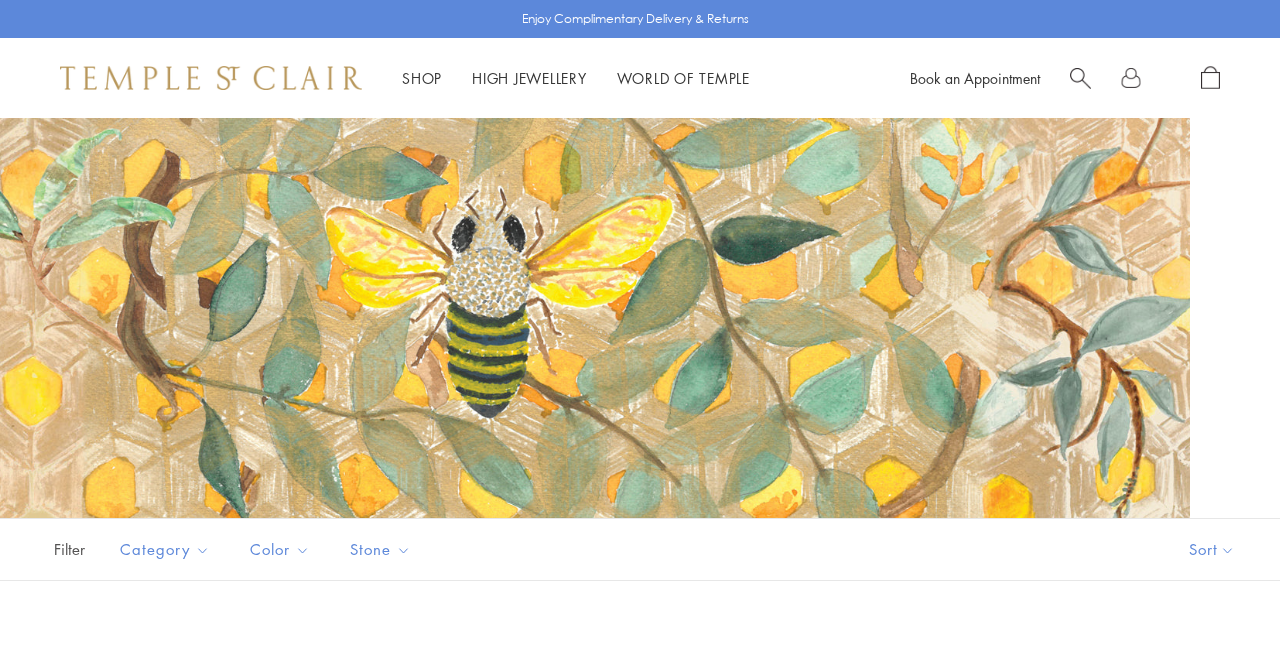 click on "Filter
Sort
Category
Amulets
Bracelets
Chains
Earrings
Necklaces
Pendants
Rings Color" at bounding box center [640, 574] 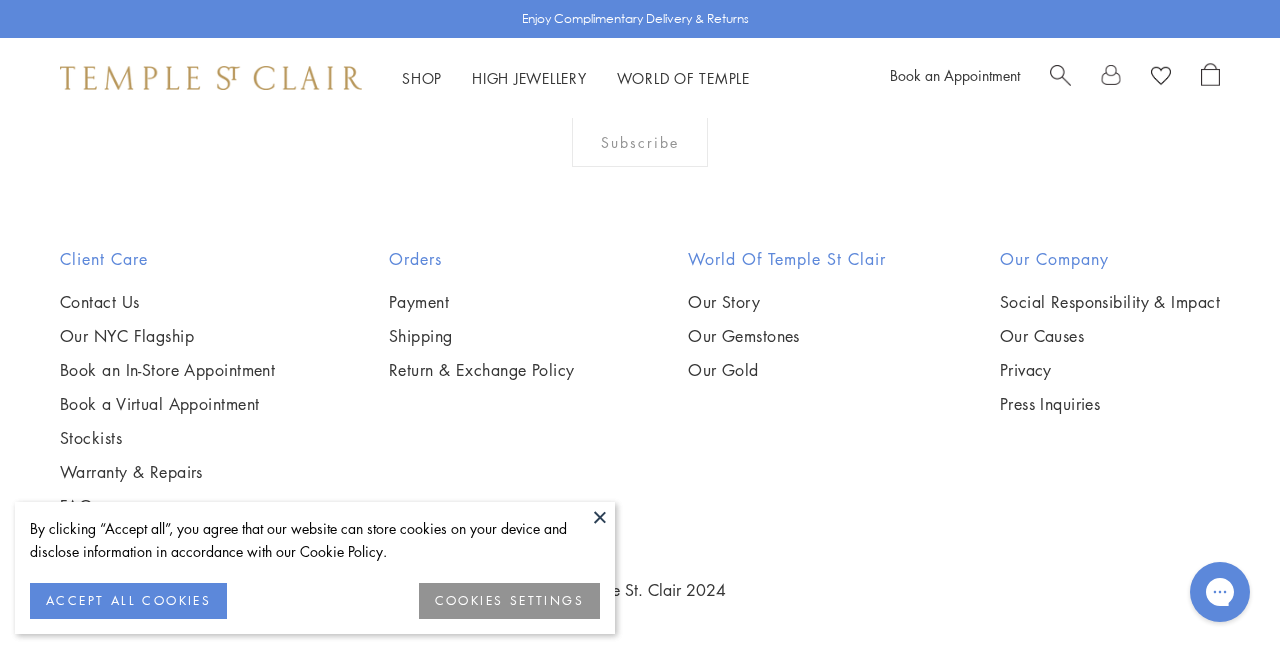 scroll, scrollTop: 0, scrollLeft: 0, axis: both 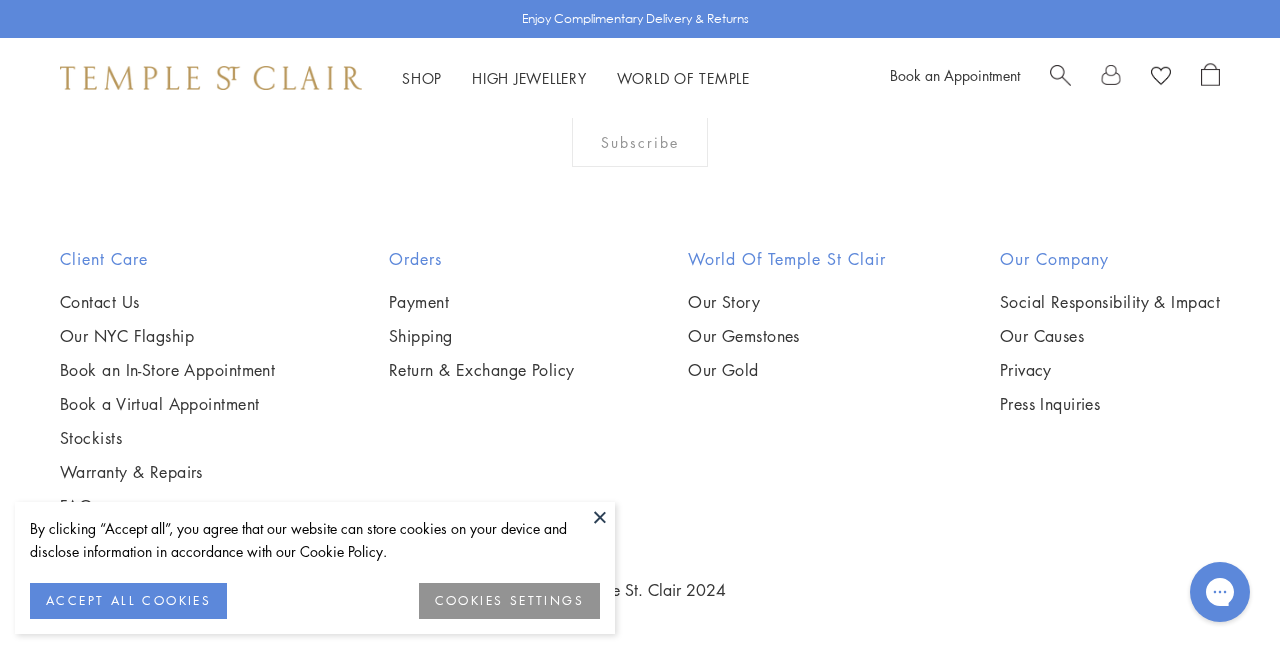click at bounding box center (600, 517) 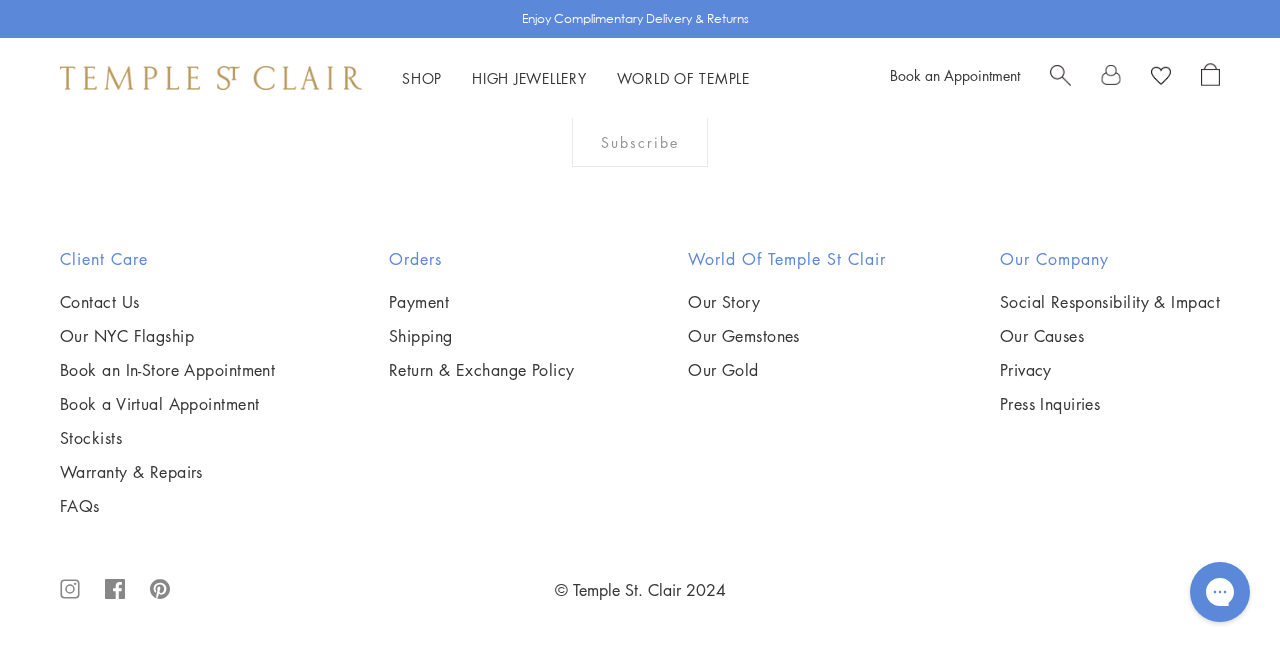 scroll, scrollTop: 10743, scrollLeft: 0, axis: vertical 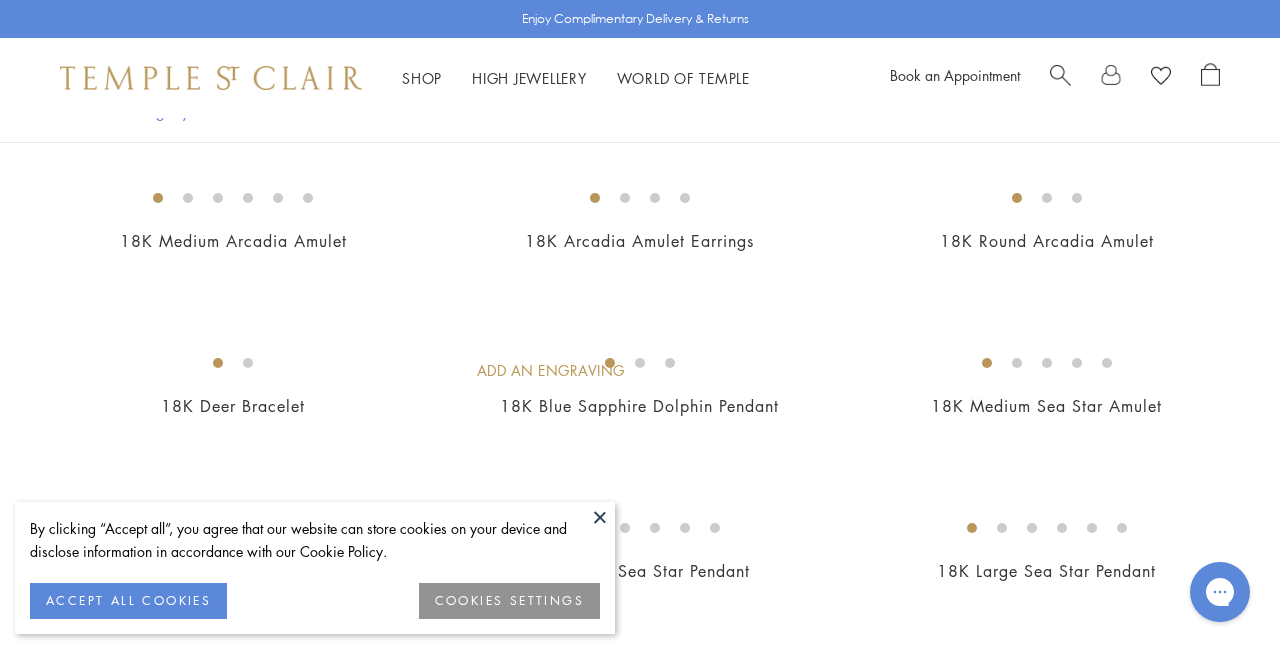 click at bounding box center [600, 517] 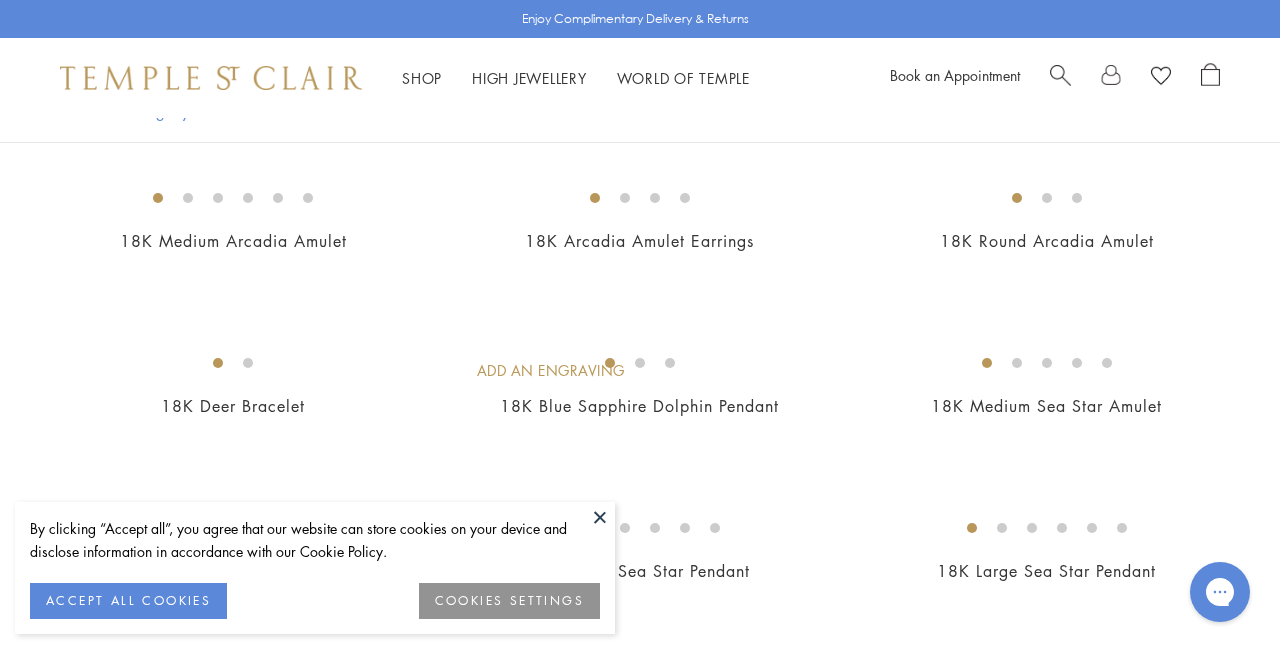 click at bounding box center (600, 517) 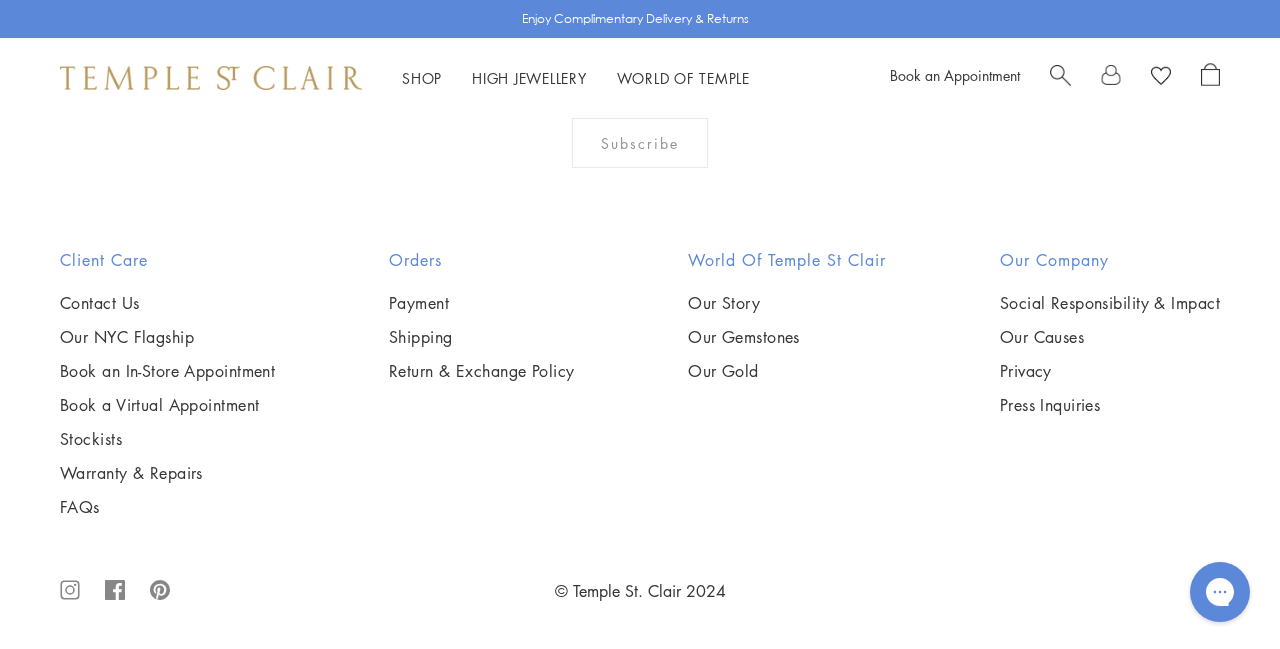 scroll, scrollTop: 10040, scrollLeft: 0, axis: vertical 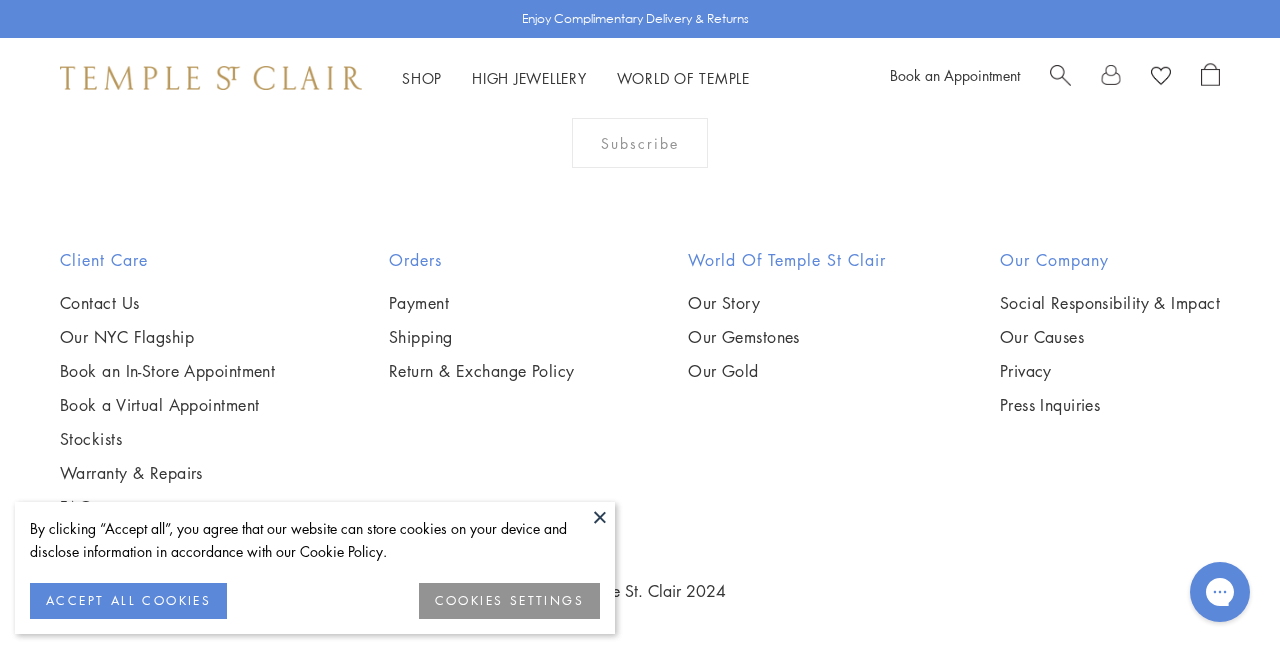 click at bounding box center (0, 0) 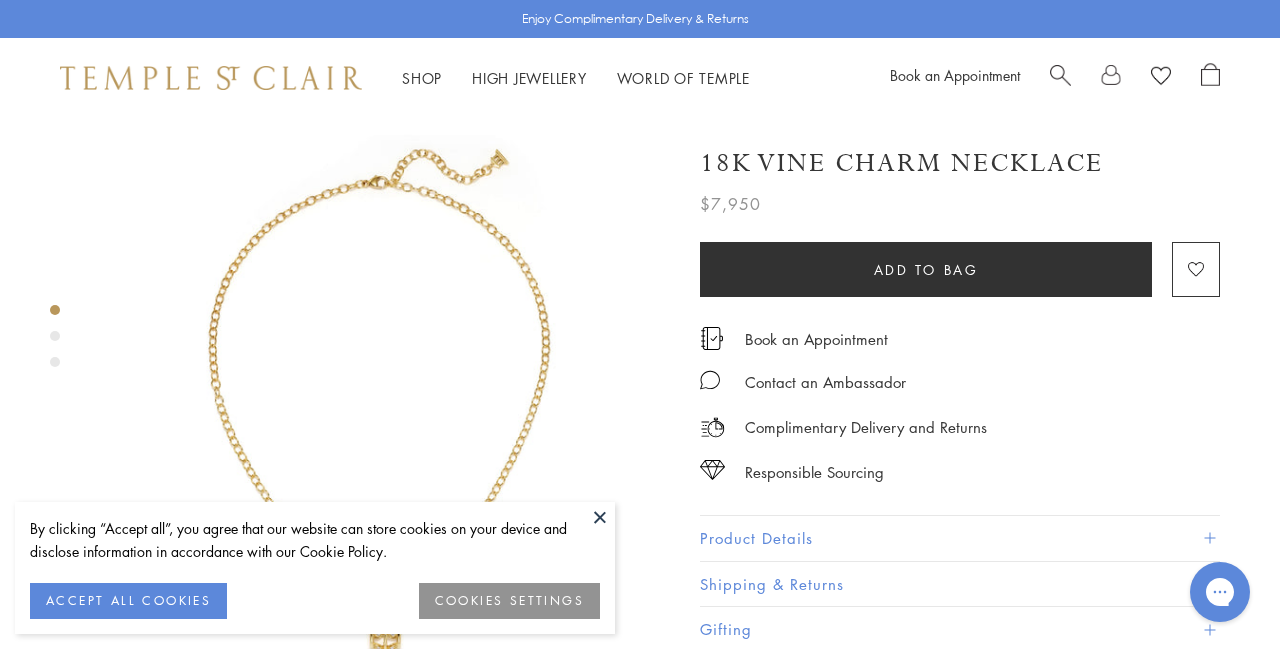 scroll, scrollTop: 0, scrollLeft: 0, axis: both 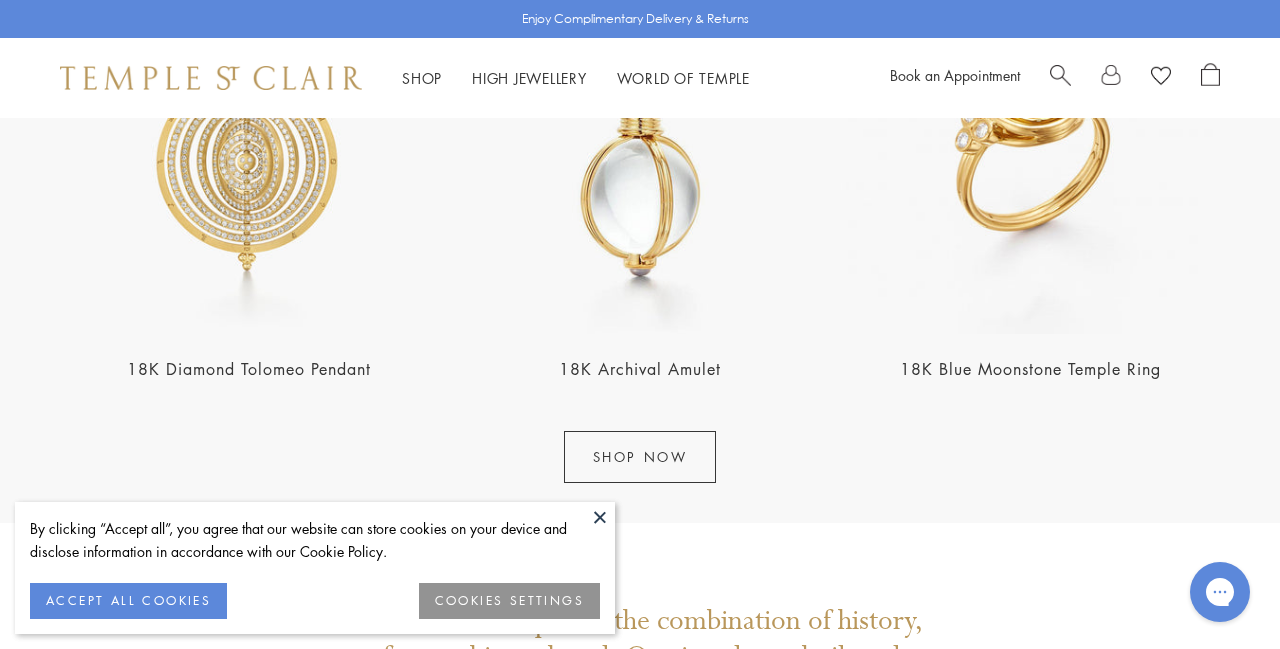 click on "SHOP NOW" at bounding box center [640, 457] 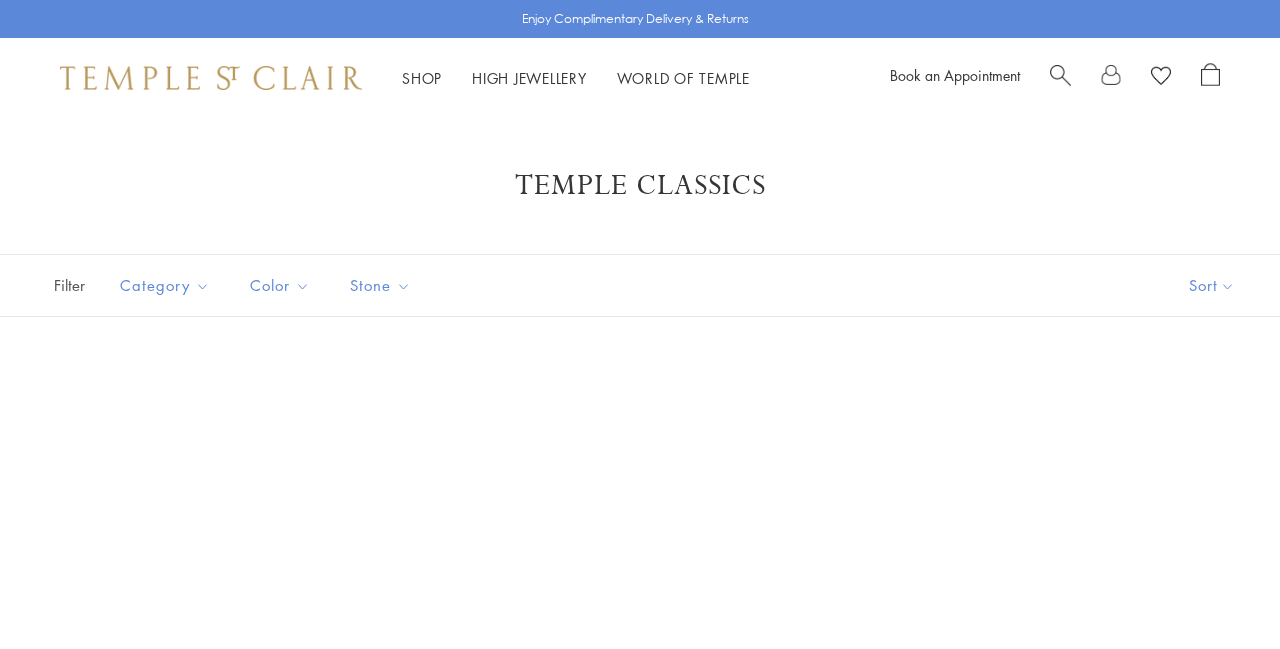 scroll, scrollTop: 0, scrollLeft: 0, axis: both 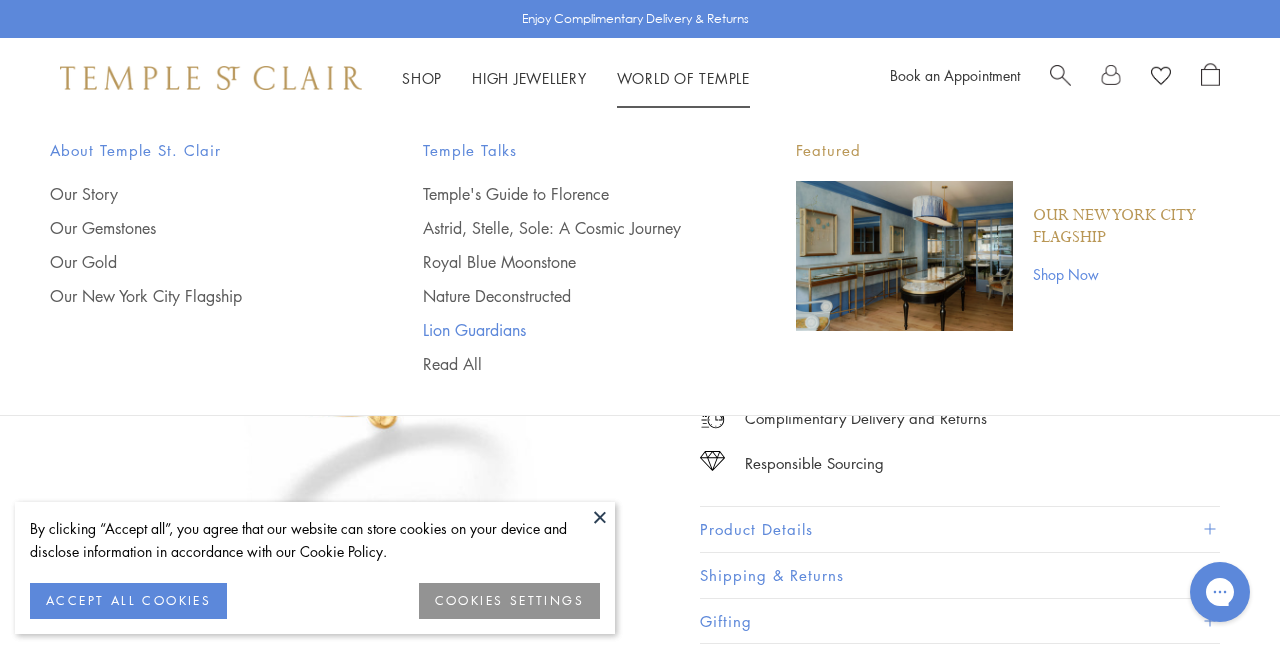 click on "Lion Guardians" at bounding box center [569, 330] 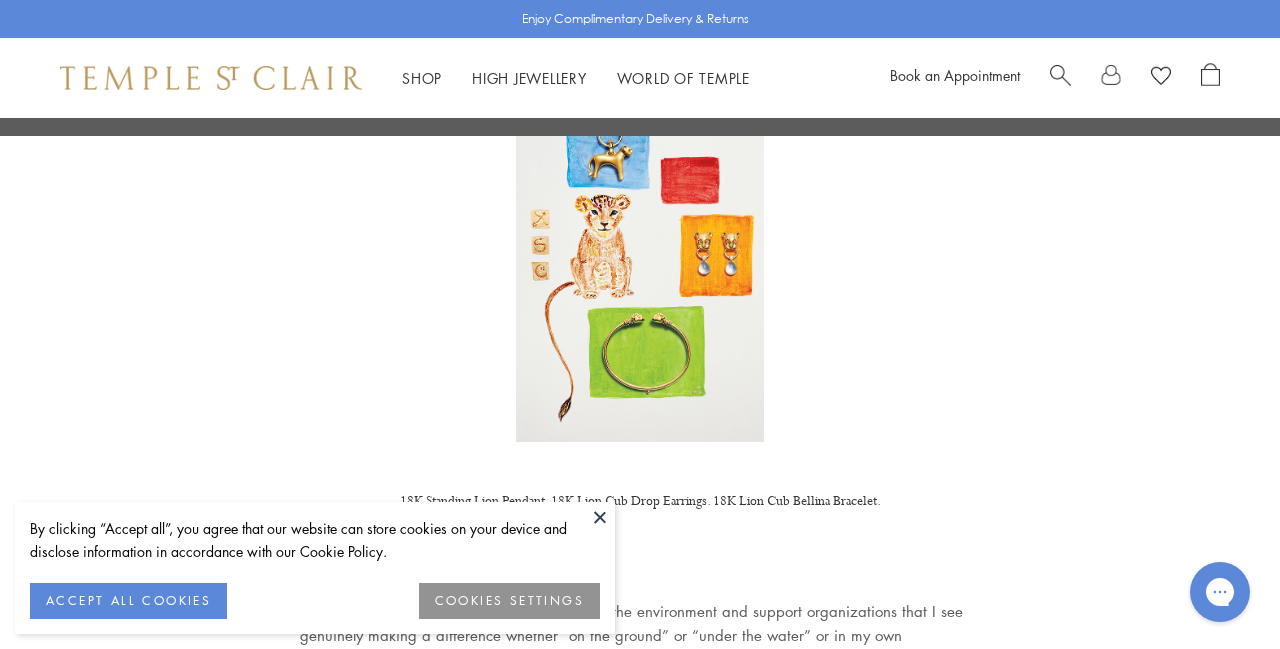 scroll, scrollTop: 1328, scrollLeft: 0, axis: vertical 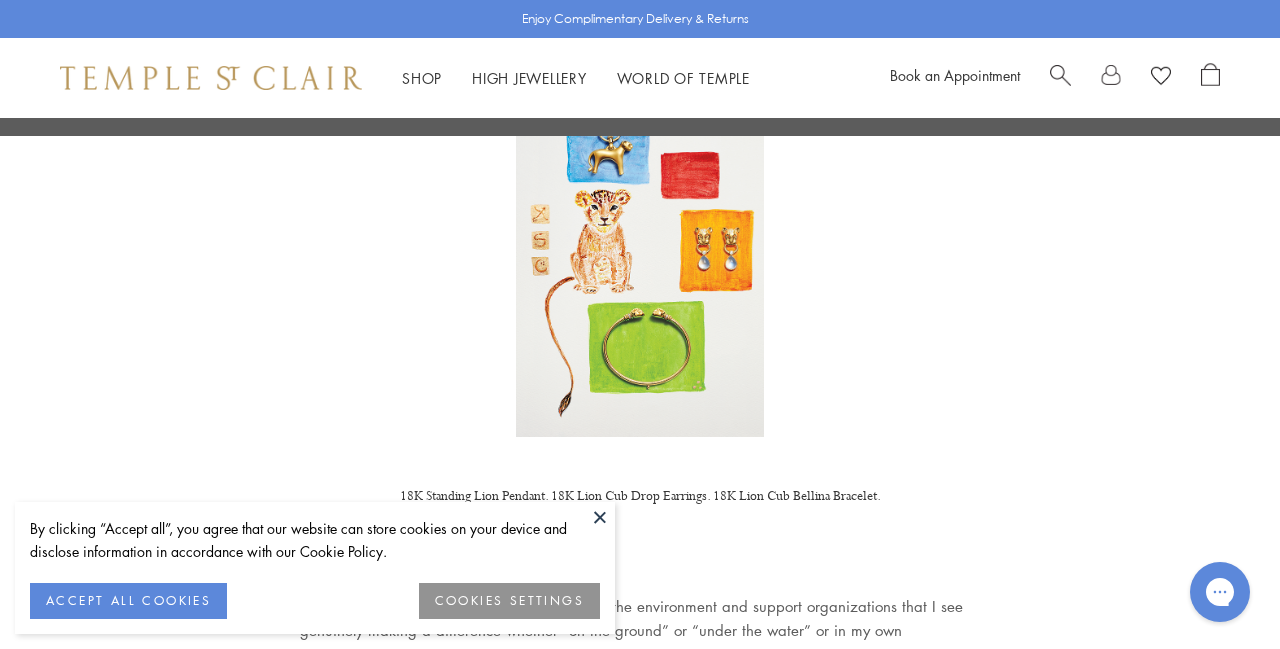 click on "18K Standing Lion Pendant. 18K Lion Cub Drop Earrings. 18K Lion Cub Bellina Bracelet." at bounding box center (640, 497) 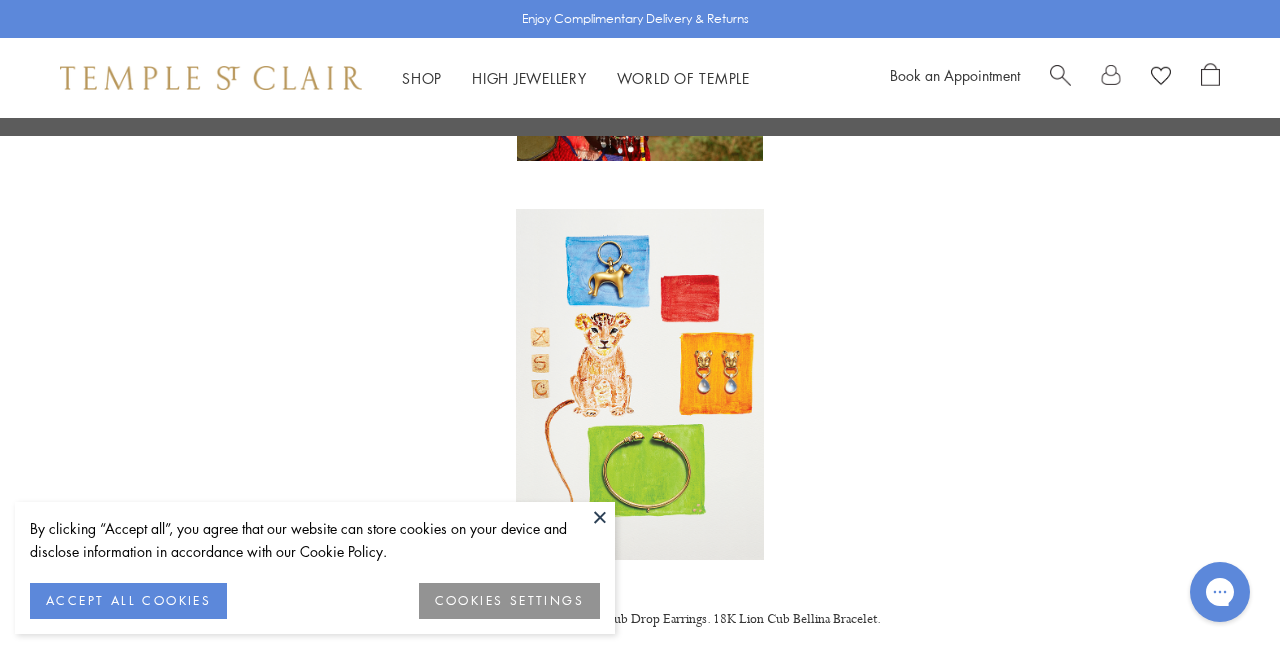 scroll, scrollTop: 1193, scrollLeft: 0, axis: vertical 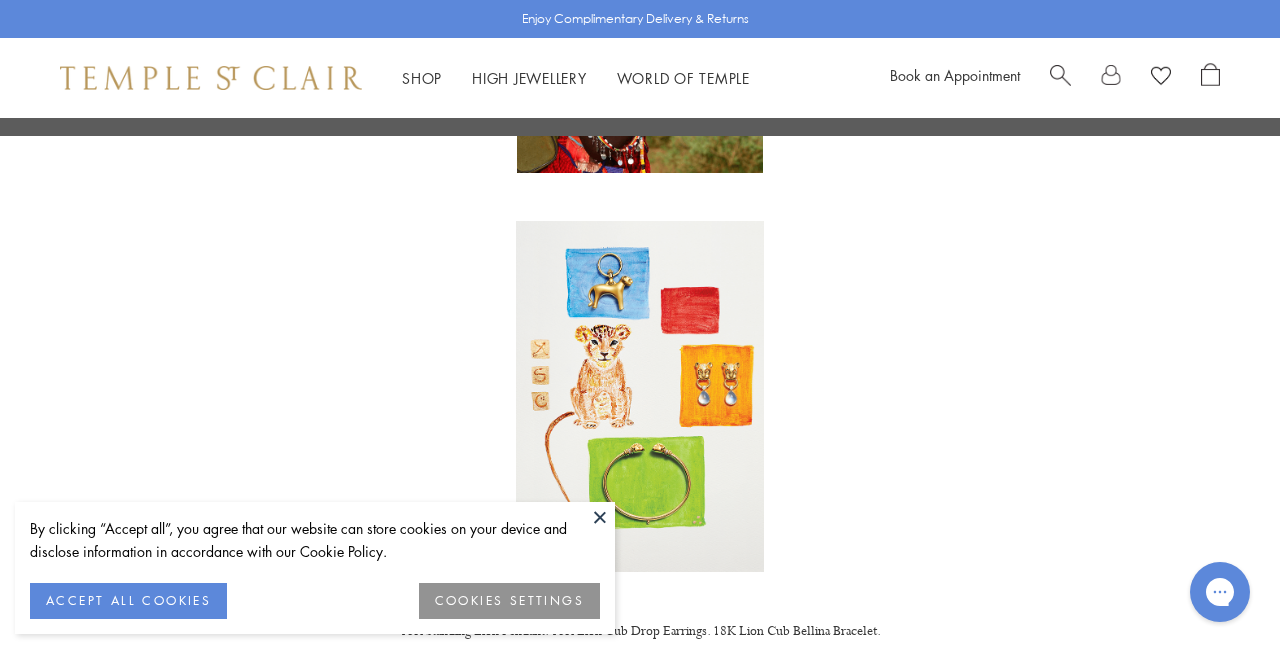 click at bounding box center (640, 396) 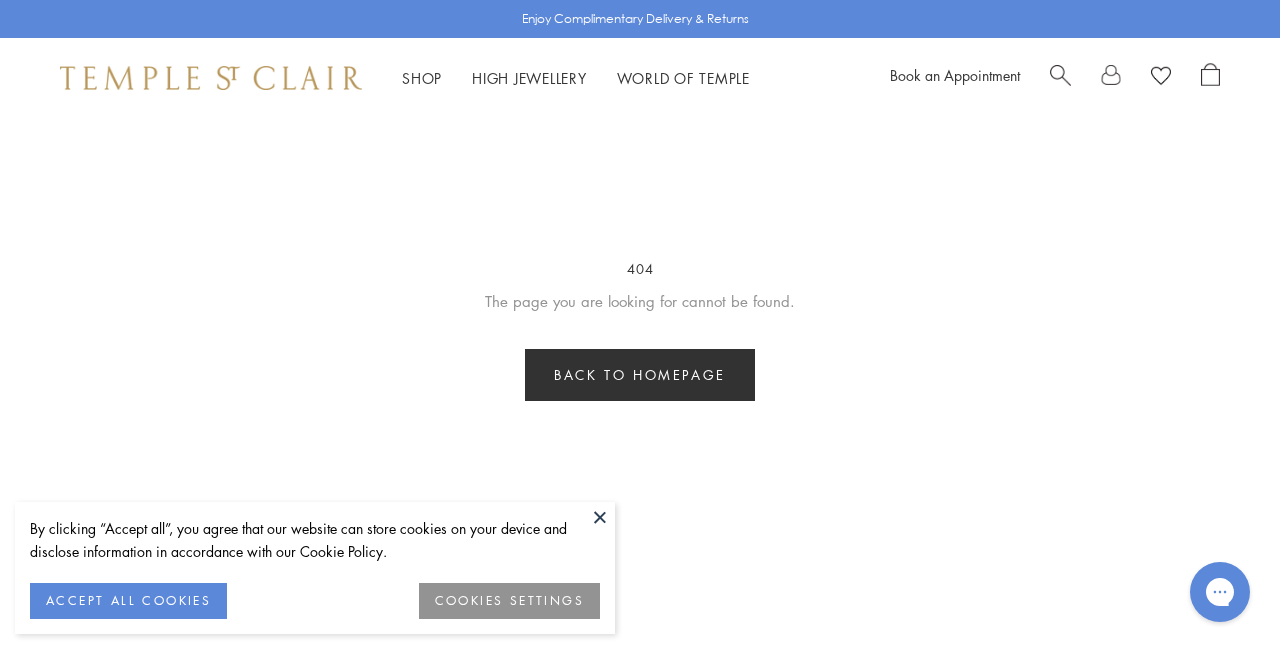 scroll, scrollTop: 0, scrollLeft: 0, axis: both 